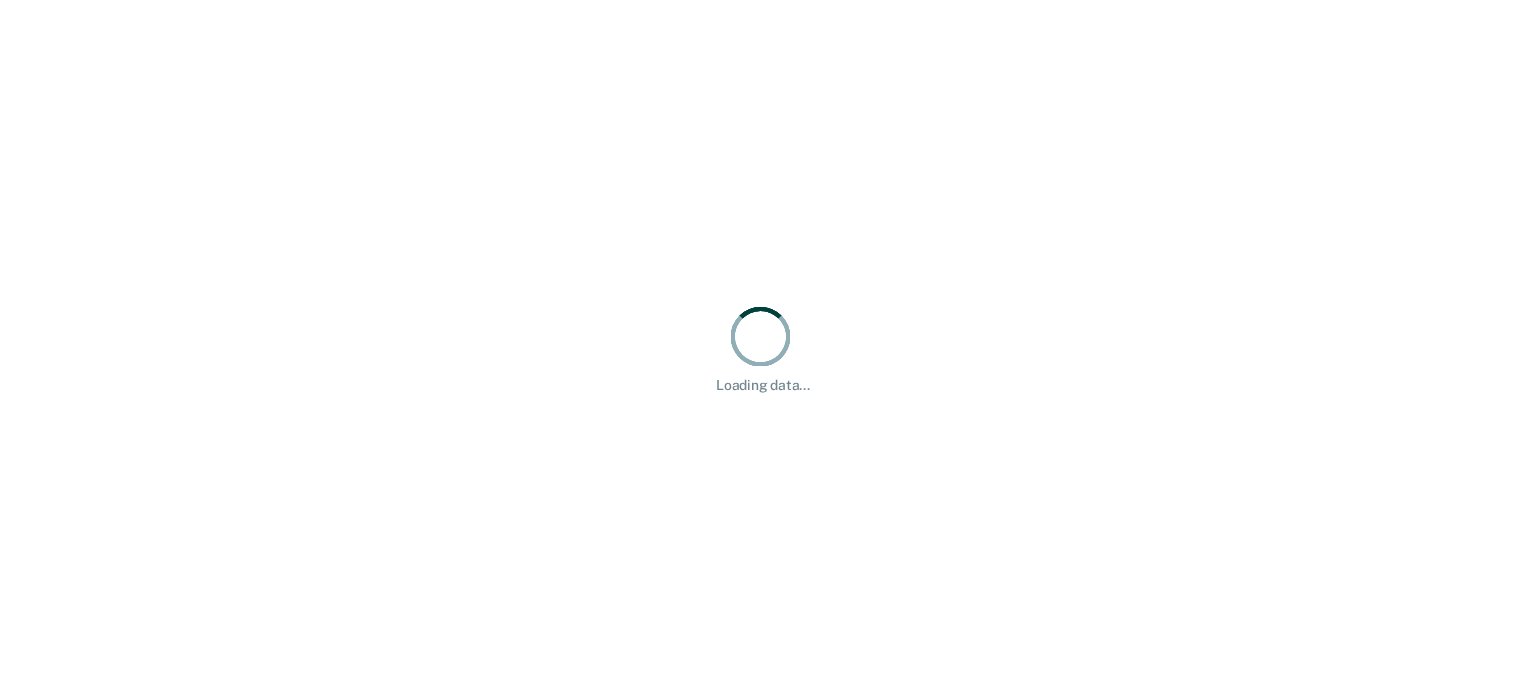 scroll, scrollTop: 0, scrollLeft: 0, axis: both 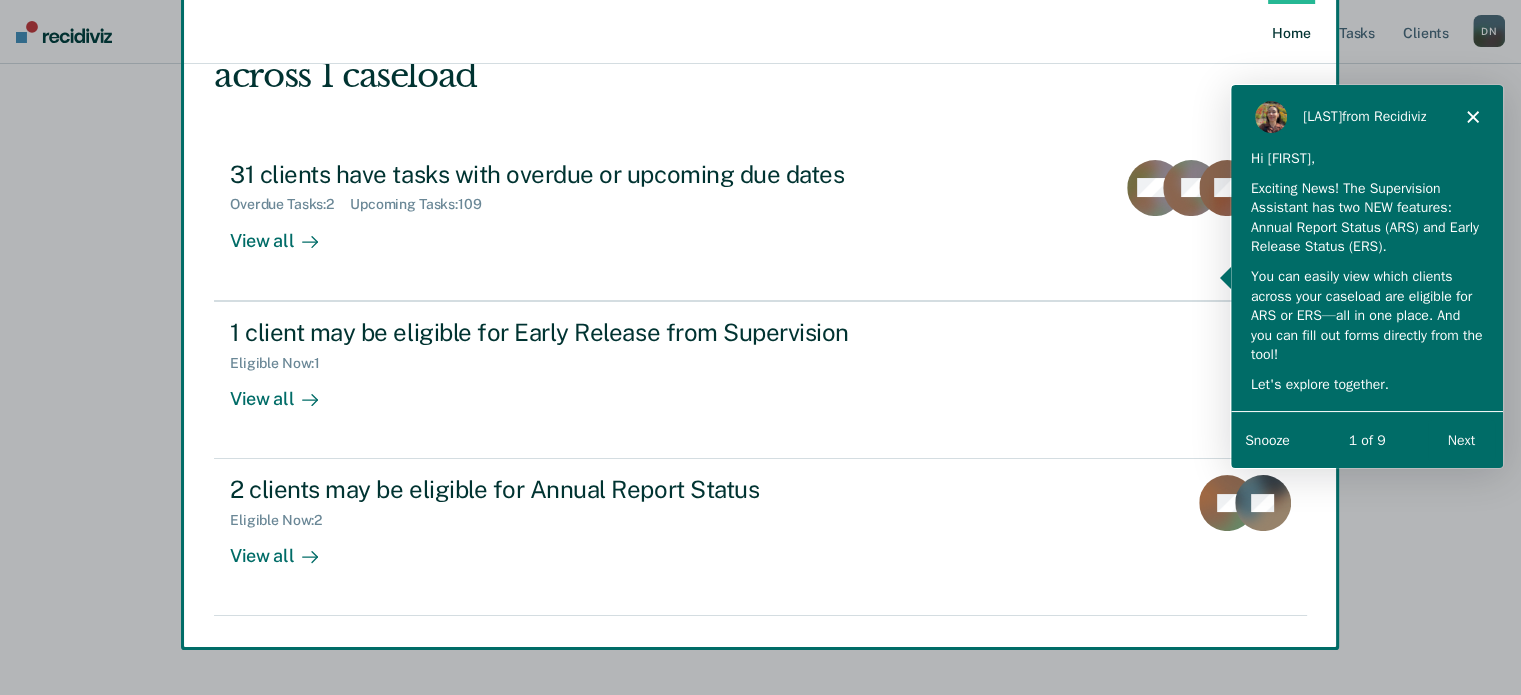 click at bounding box center [760, 347] 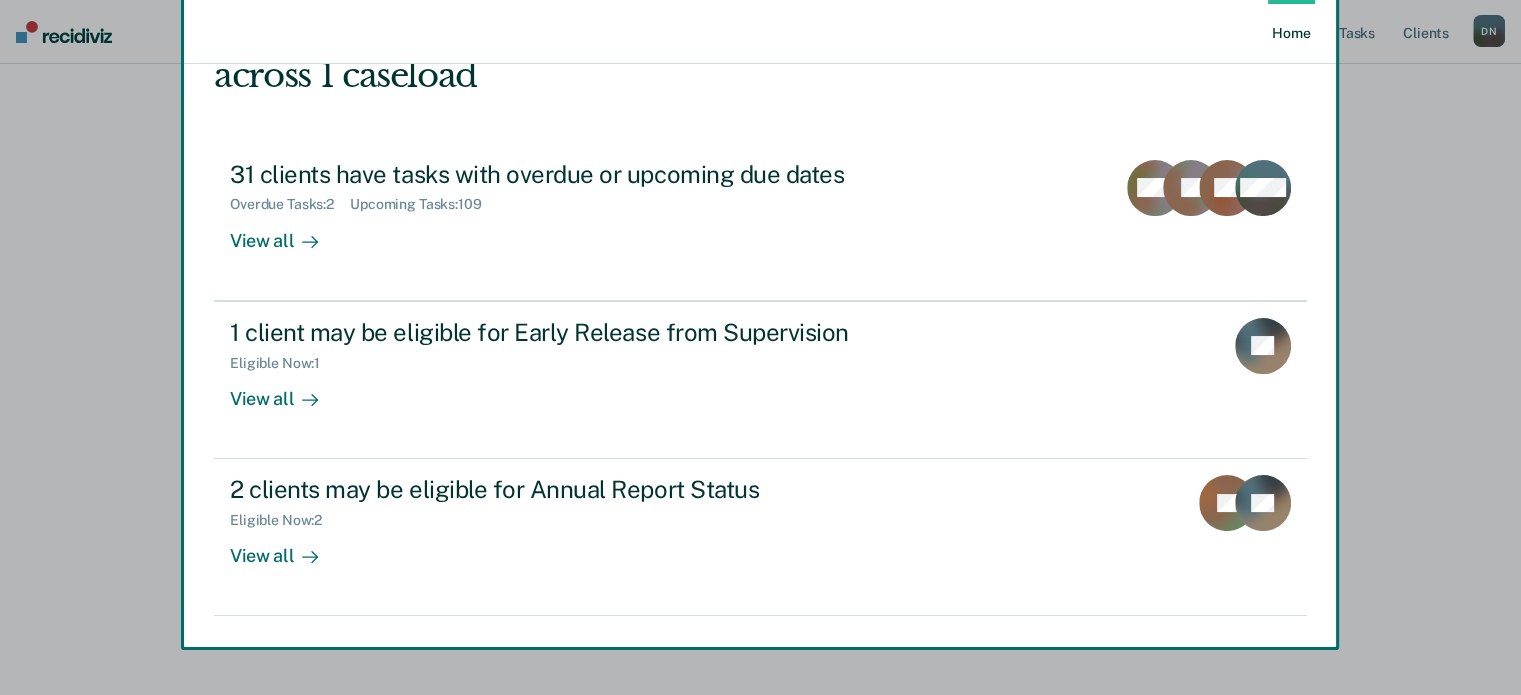 click on "Next" at bounding box center (1460, 438) 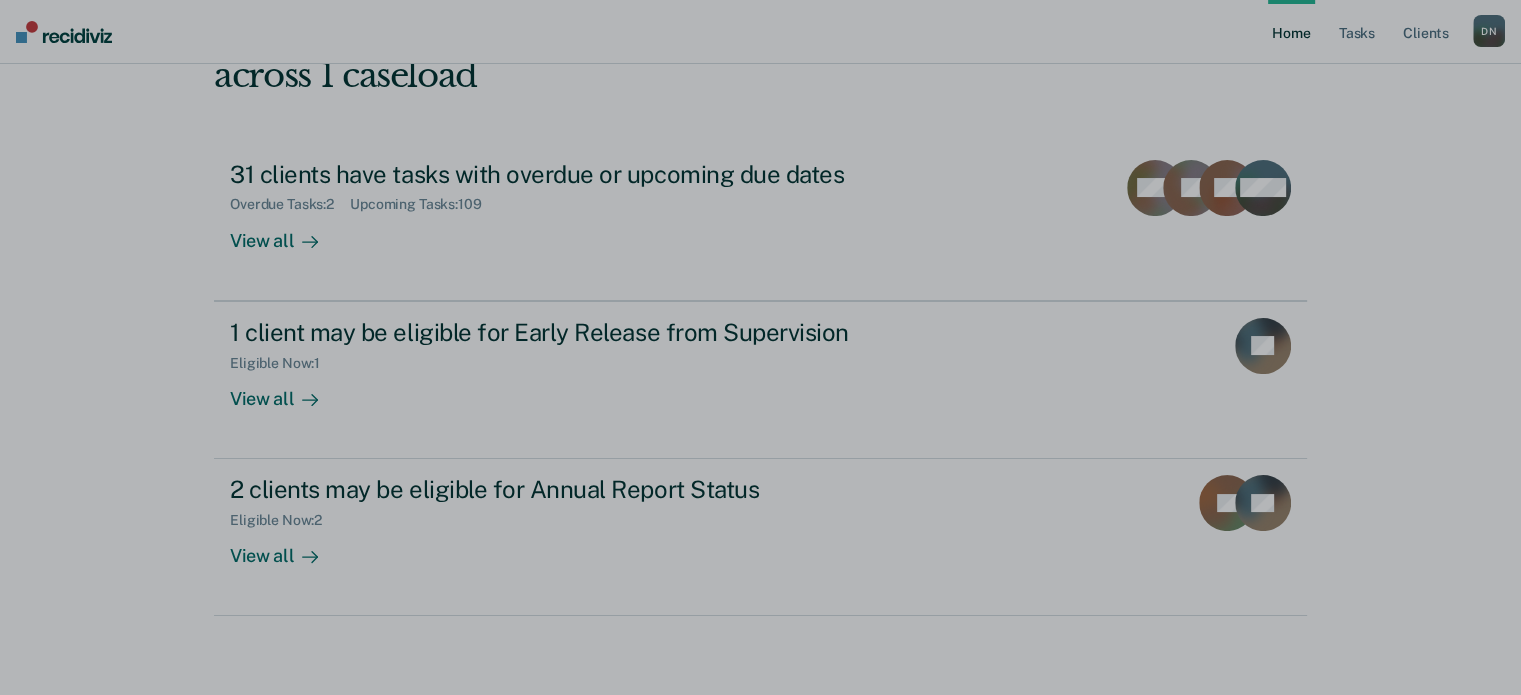 scroll, scrollTop: 0, scrollLeft: 0, axis: both 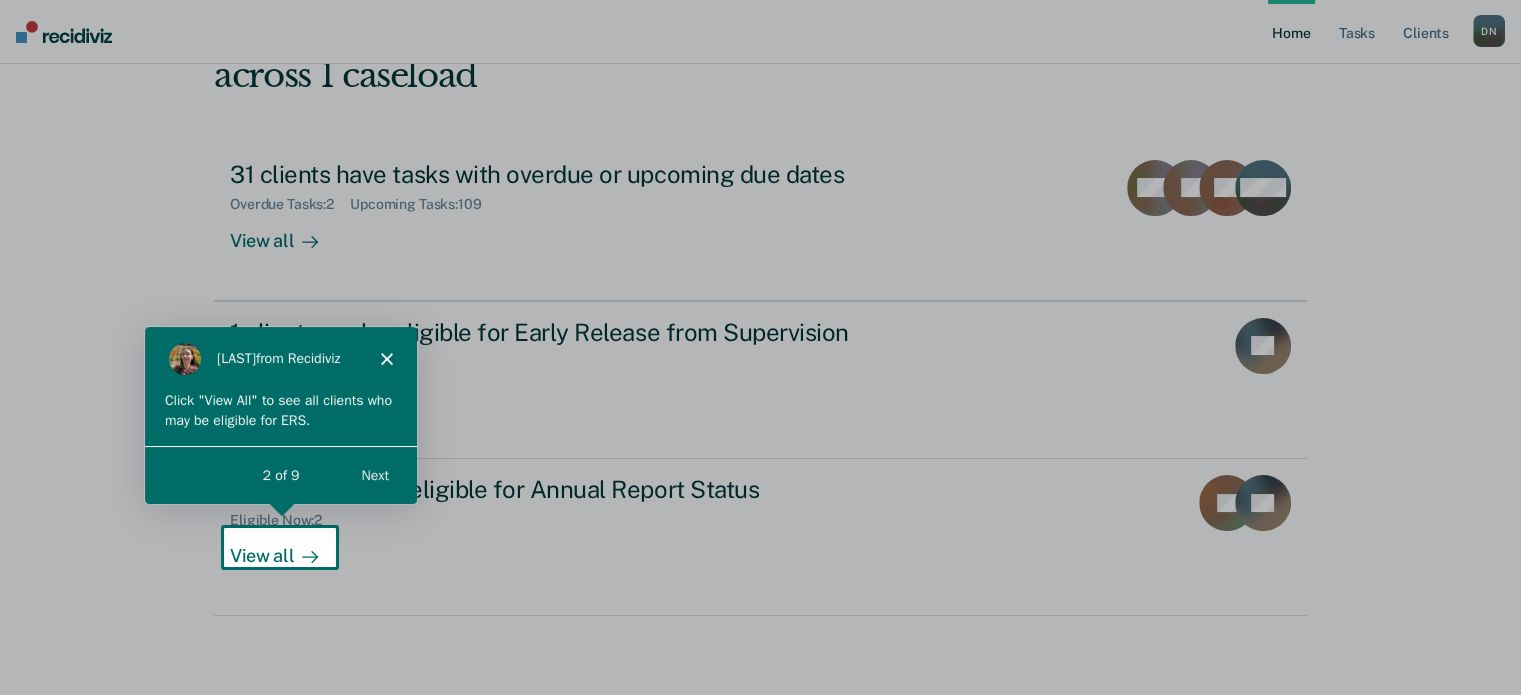 click at bounding box center [760, 347] 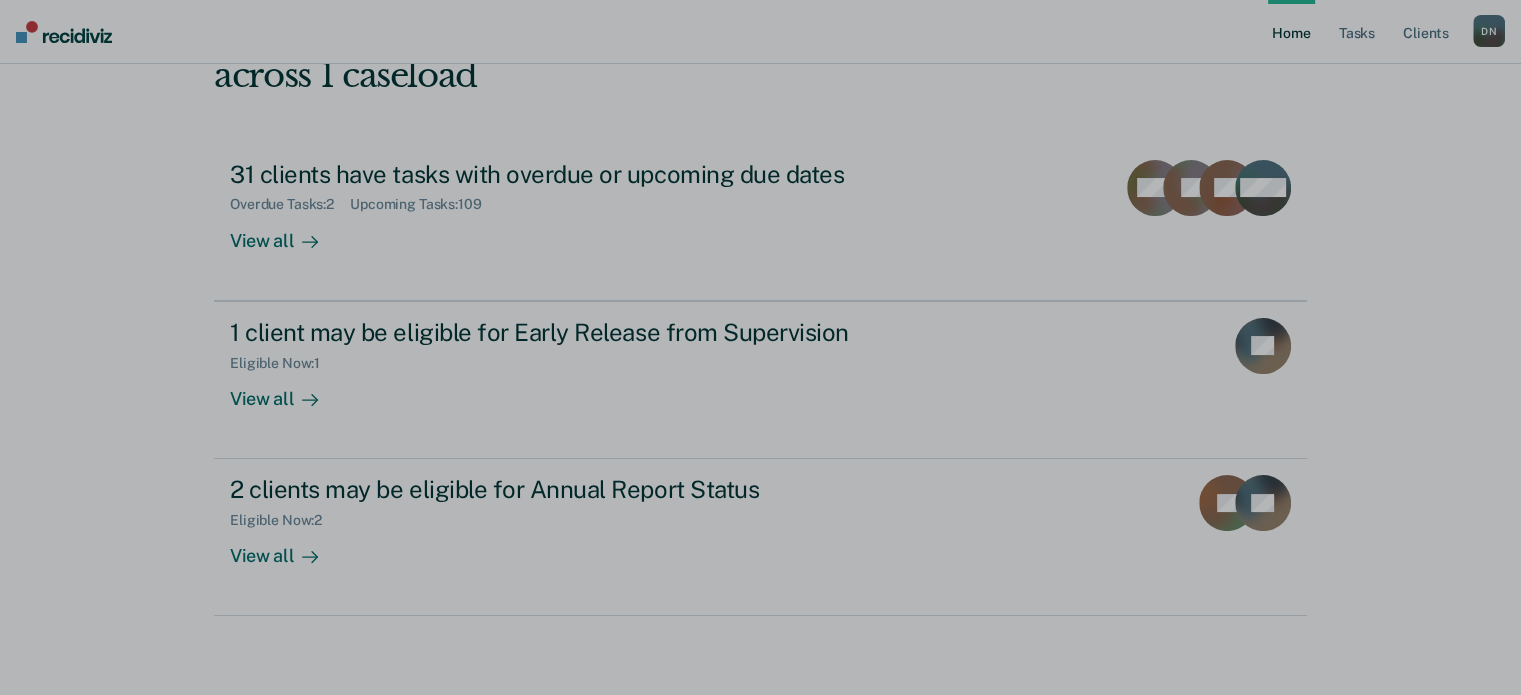 scroll, scrollTop: 0, scrollLeft: 0, axis: both 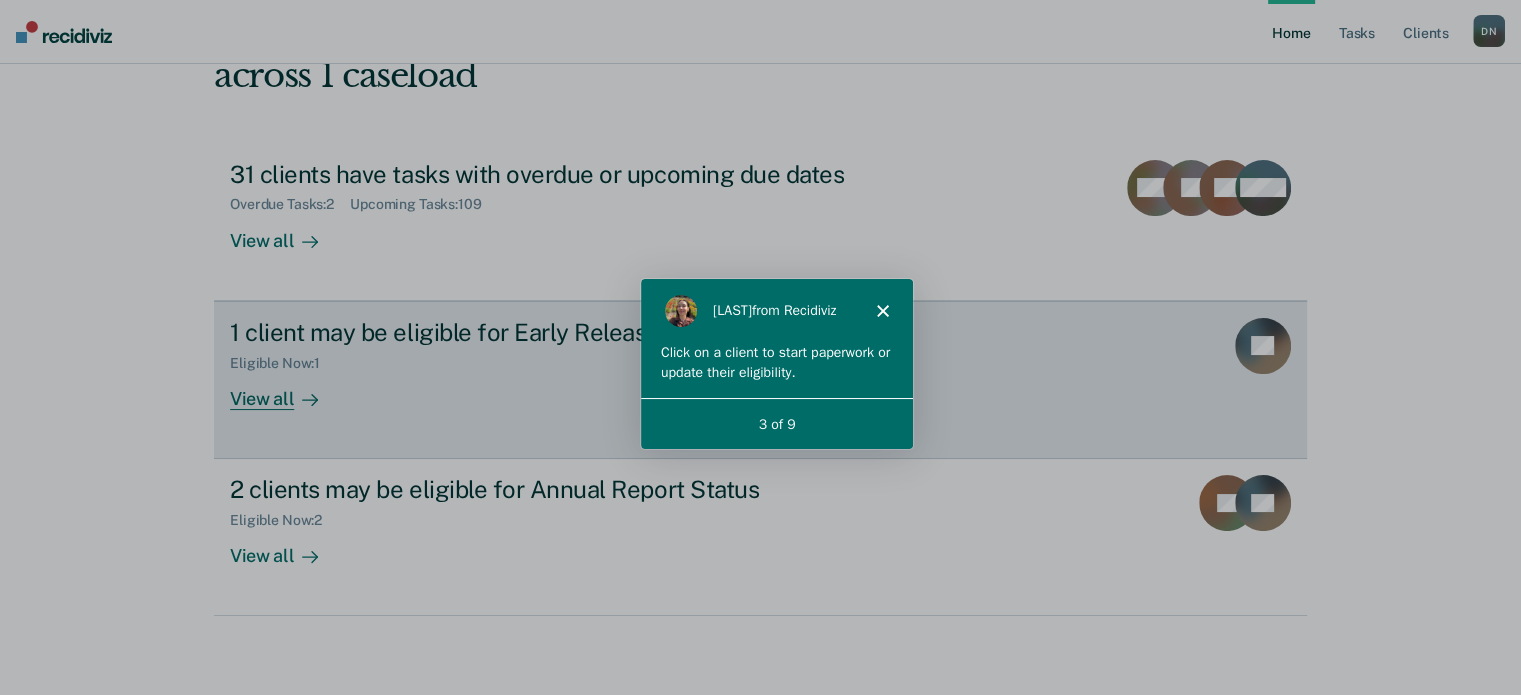click on "View all" at bounding box center [286, 390] 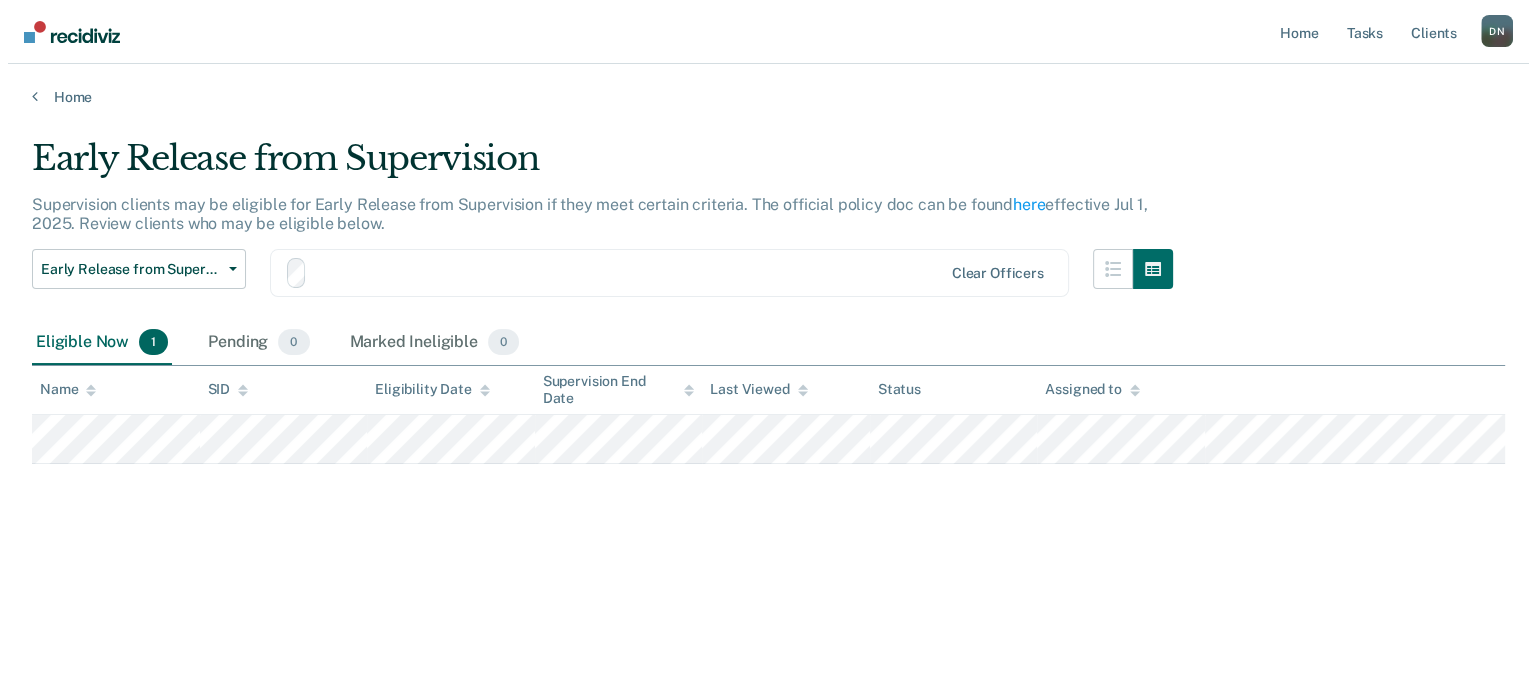 scroll, scrollTop: 0, scrollLeft: 0, axis: both 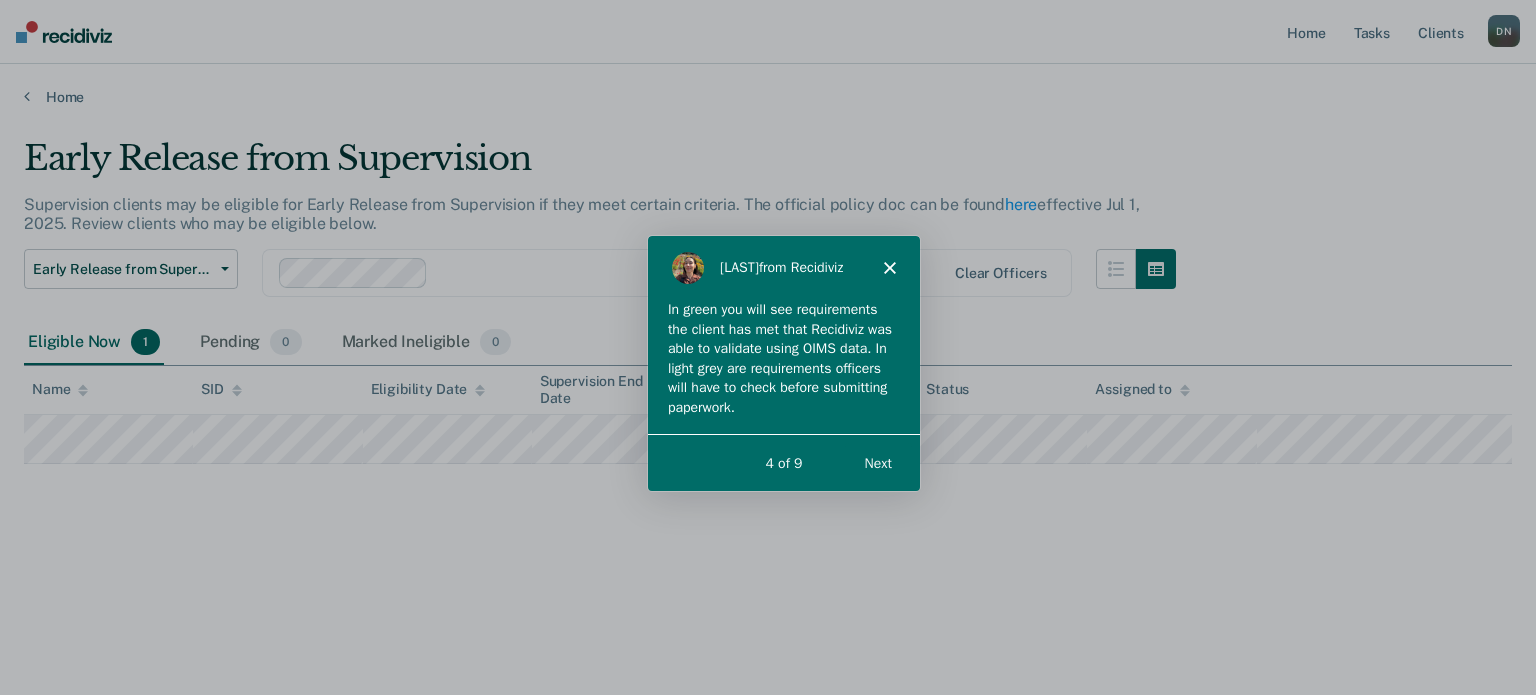 click on "Next" at bounding box center (877, 461) 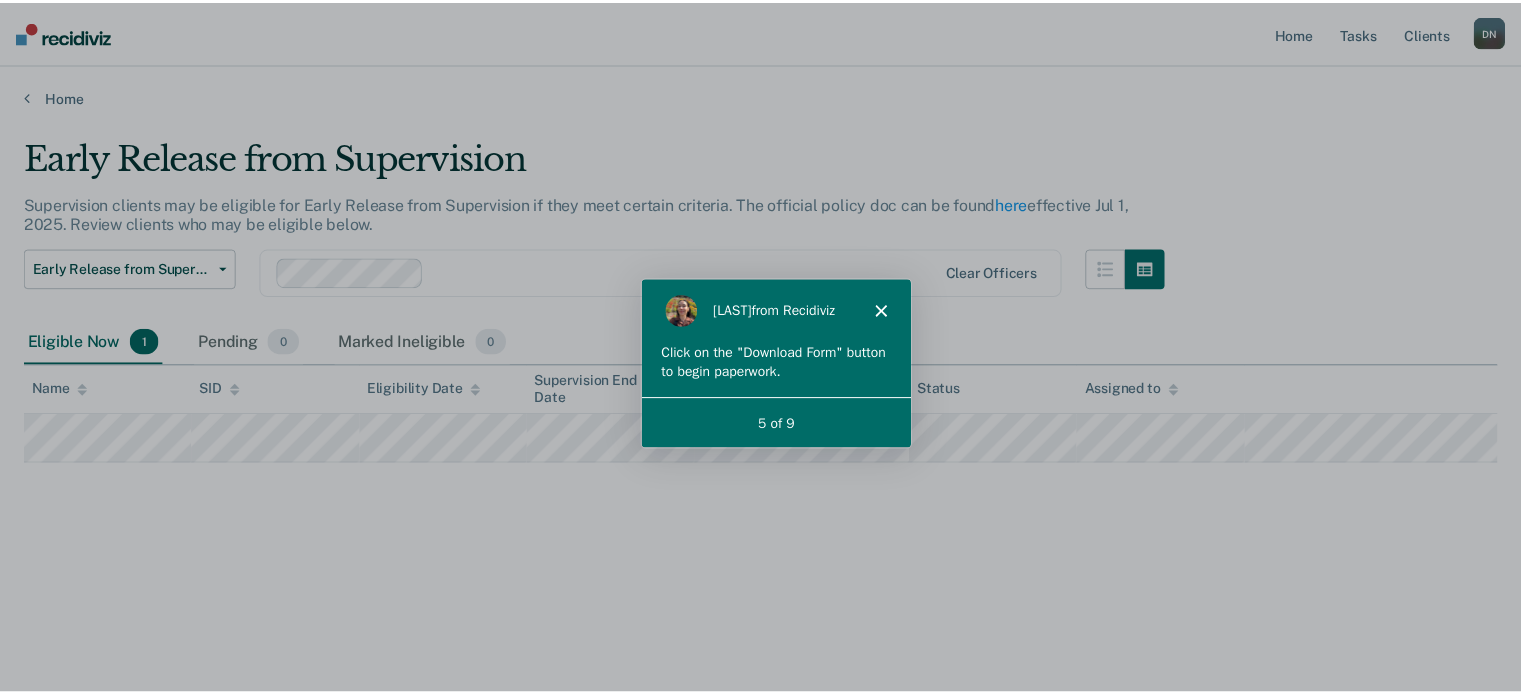 scroll, scrollTop: 0, scrollLeft: 0, axis: both 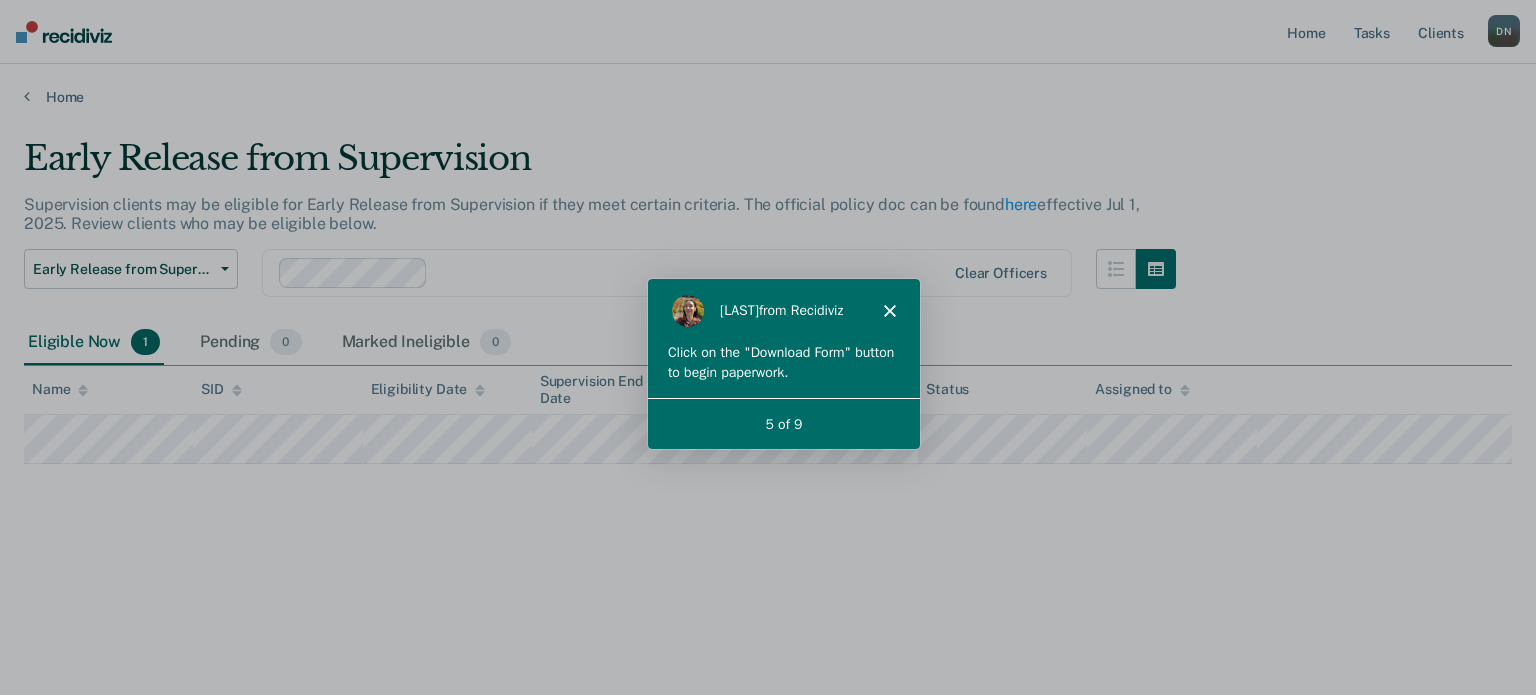 click 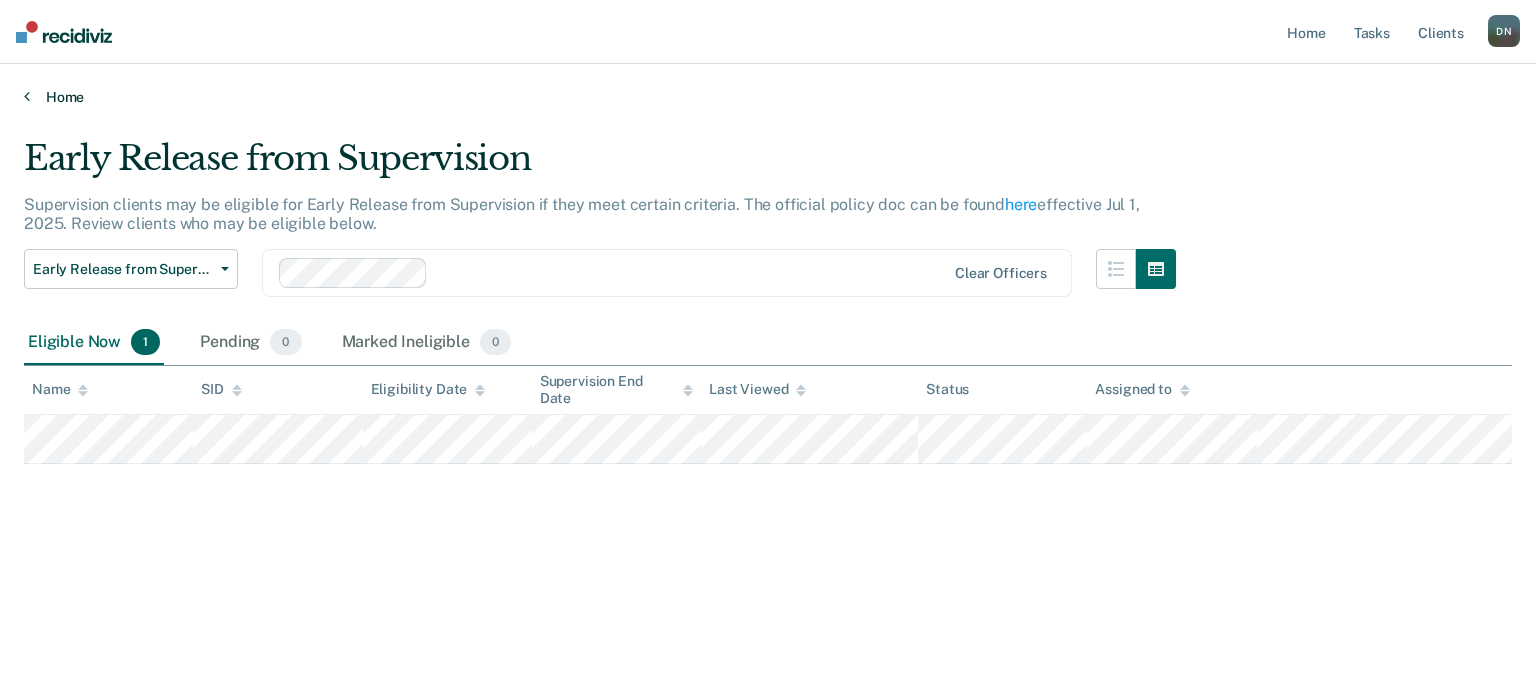 click on "Home" at bounding box center (768, 97) 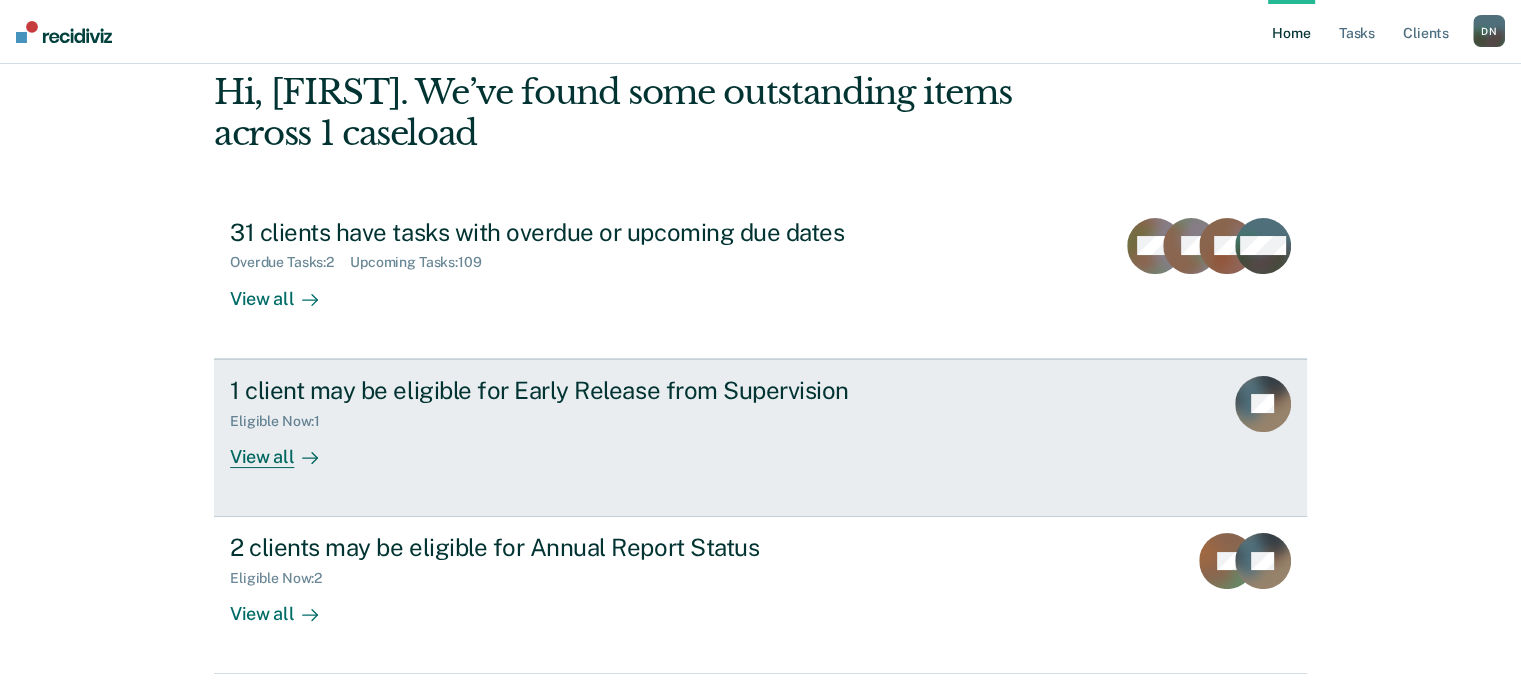 scroll, scrollTop: 154, scrollLeft: 0, axis: vertical 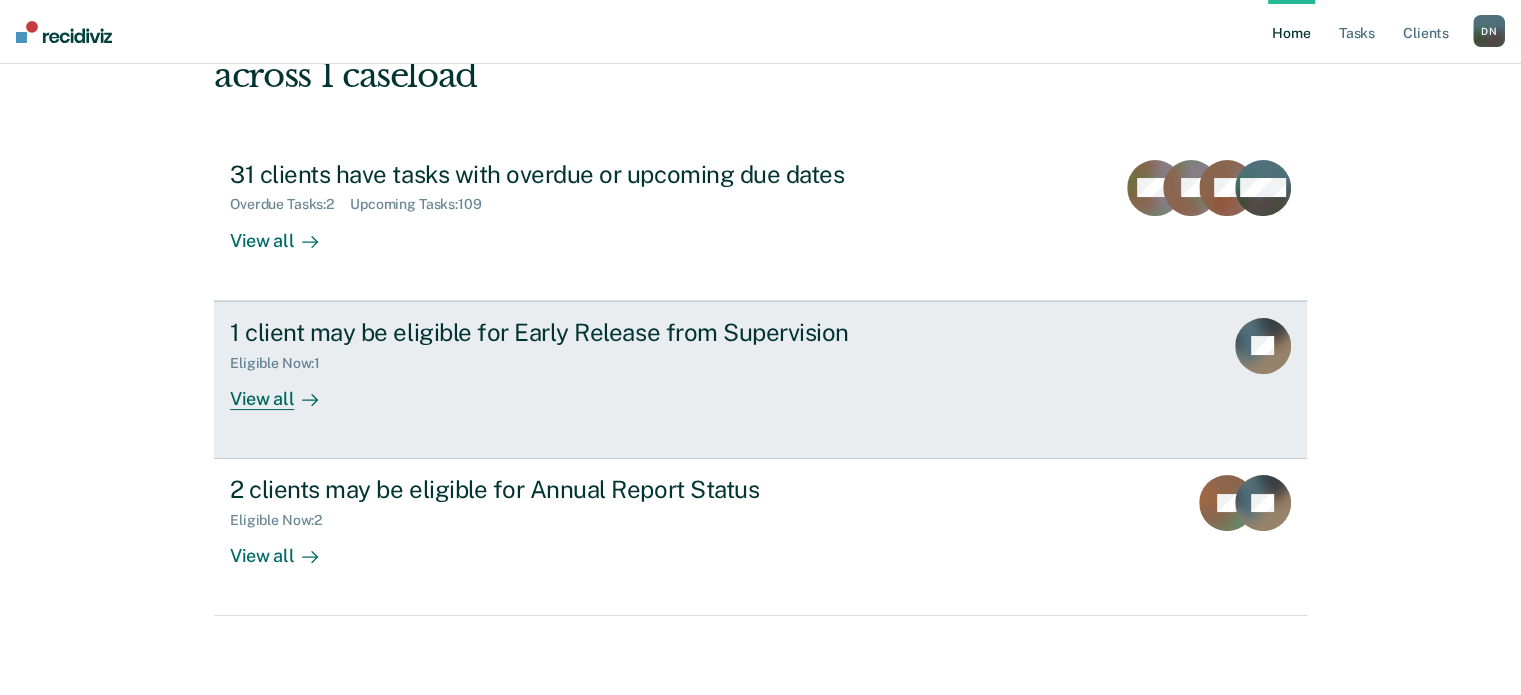click on "View all" at bounding box center [286, 390] 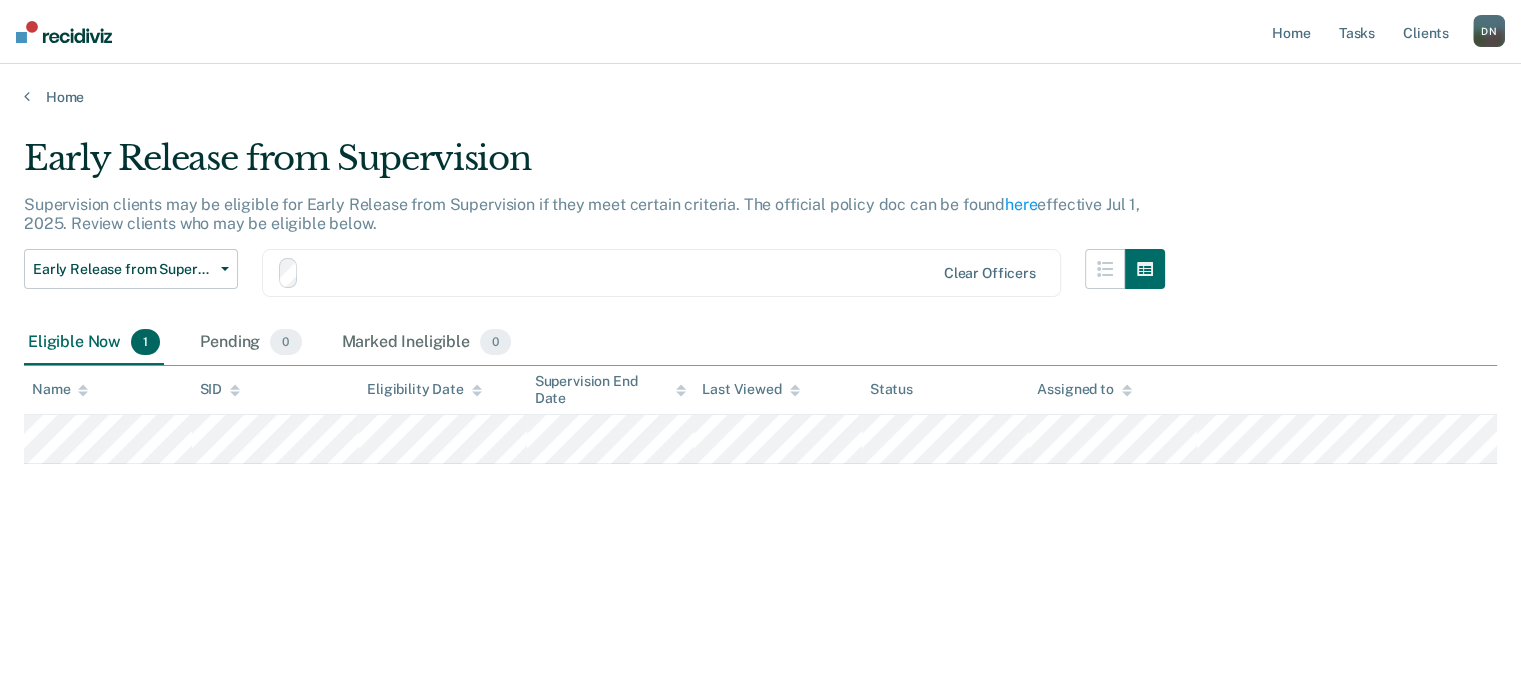 scroll, scrollTop: 0, scrollLeft: 0, axis: both 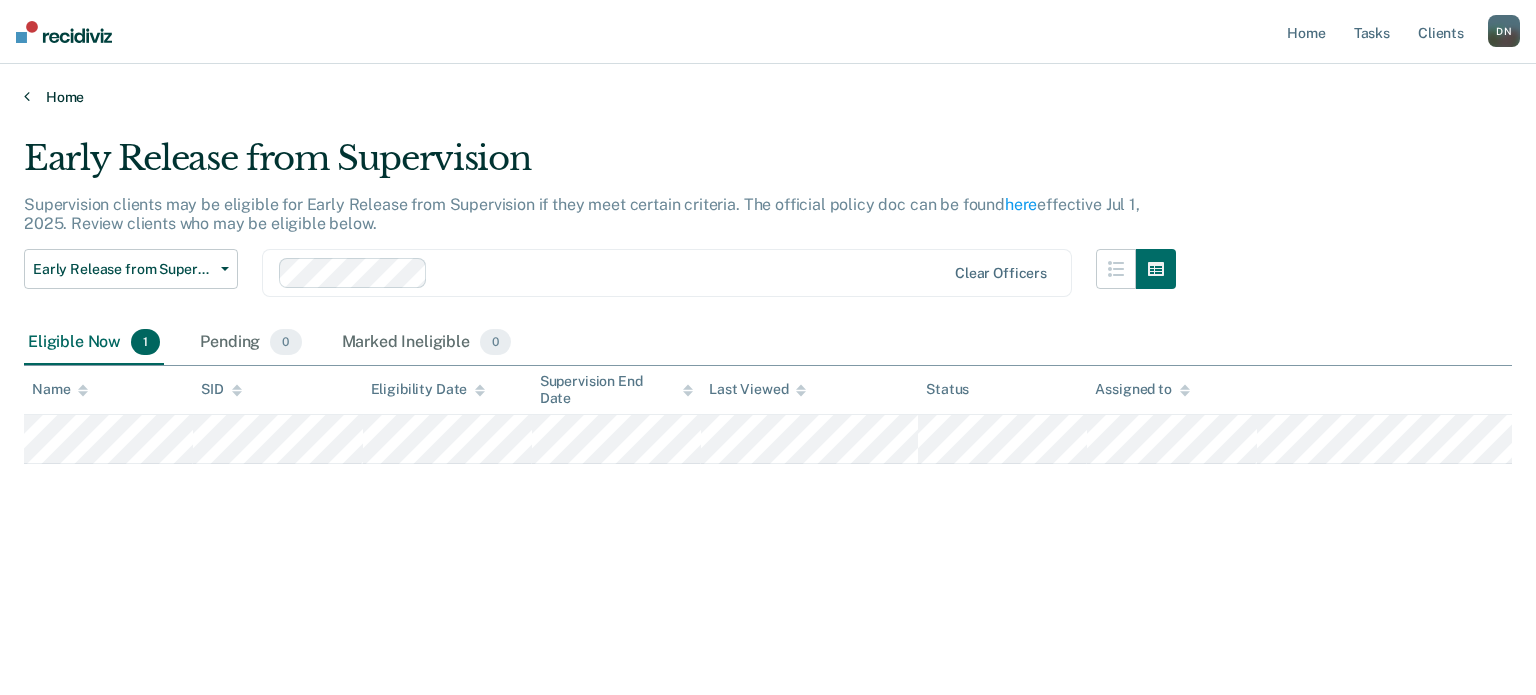 click on "Home" at bounding box center [768, 97] 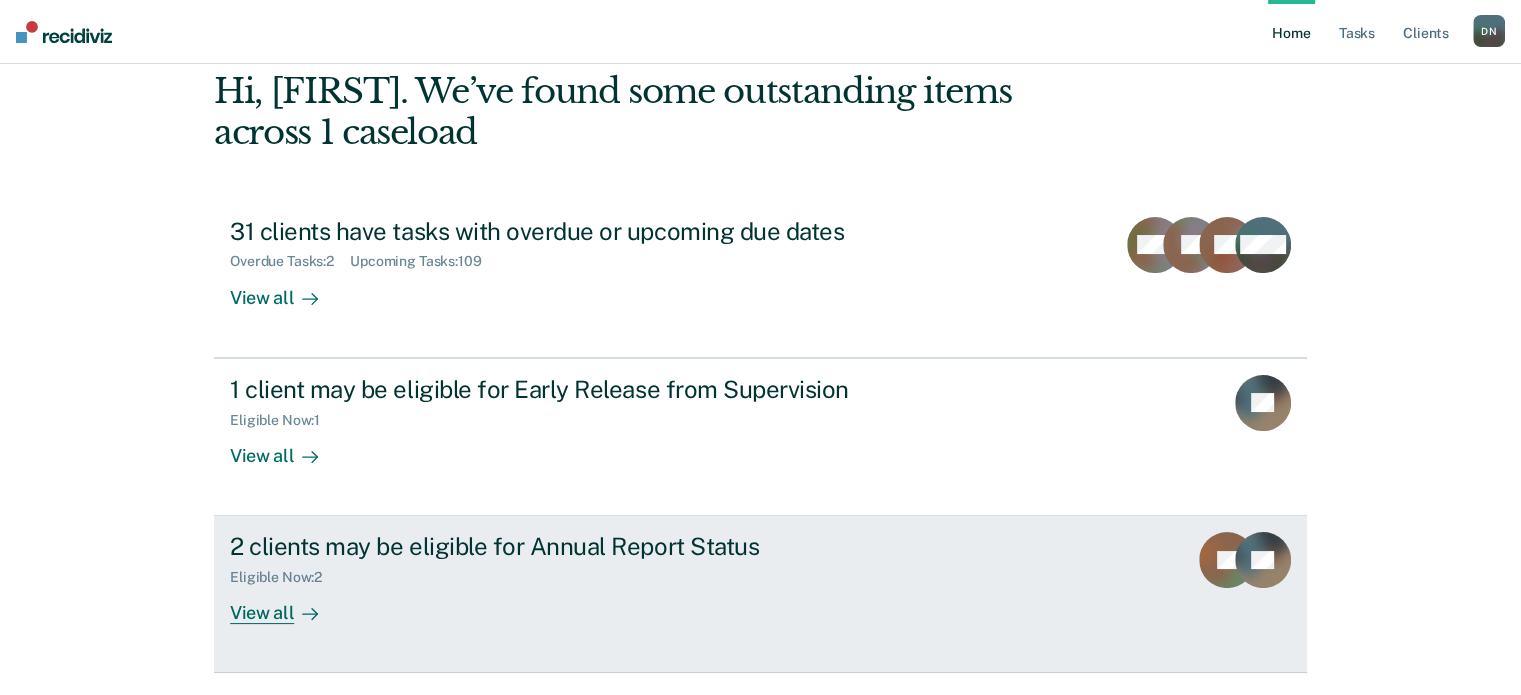 scroll, scrollTop: 154, scrollLeft: 0, axis: vertical 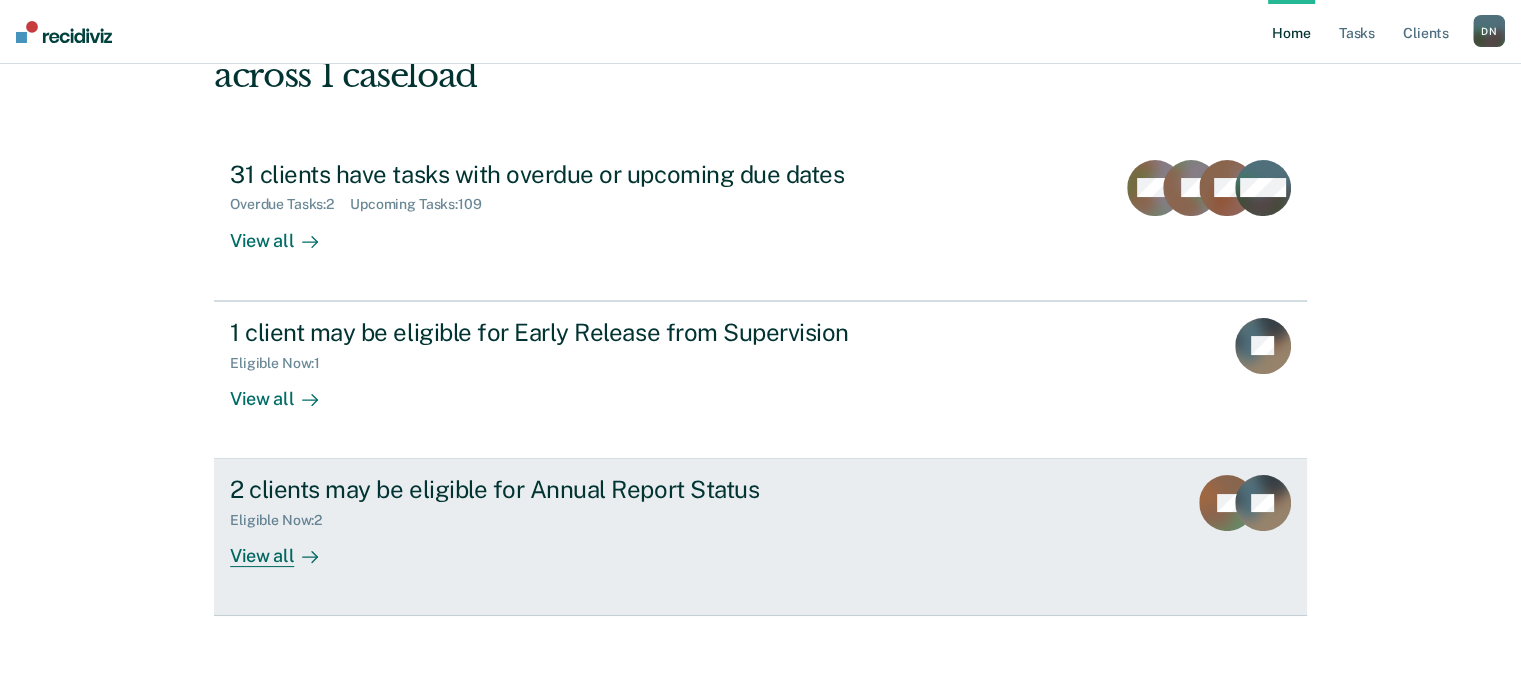 click on "Eligible Now :  2" at bounding box center (284, 520) 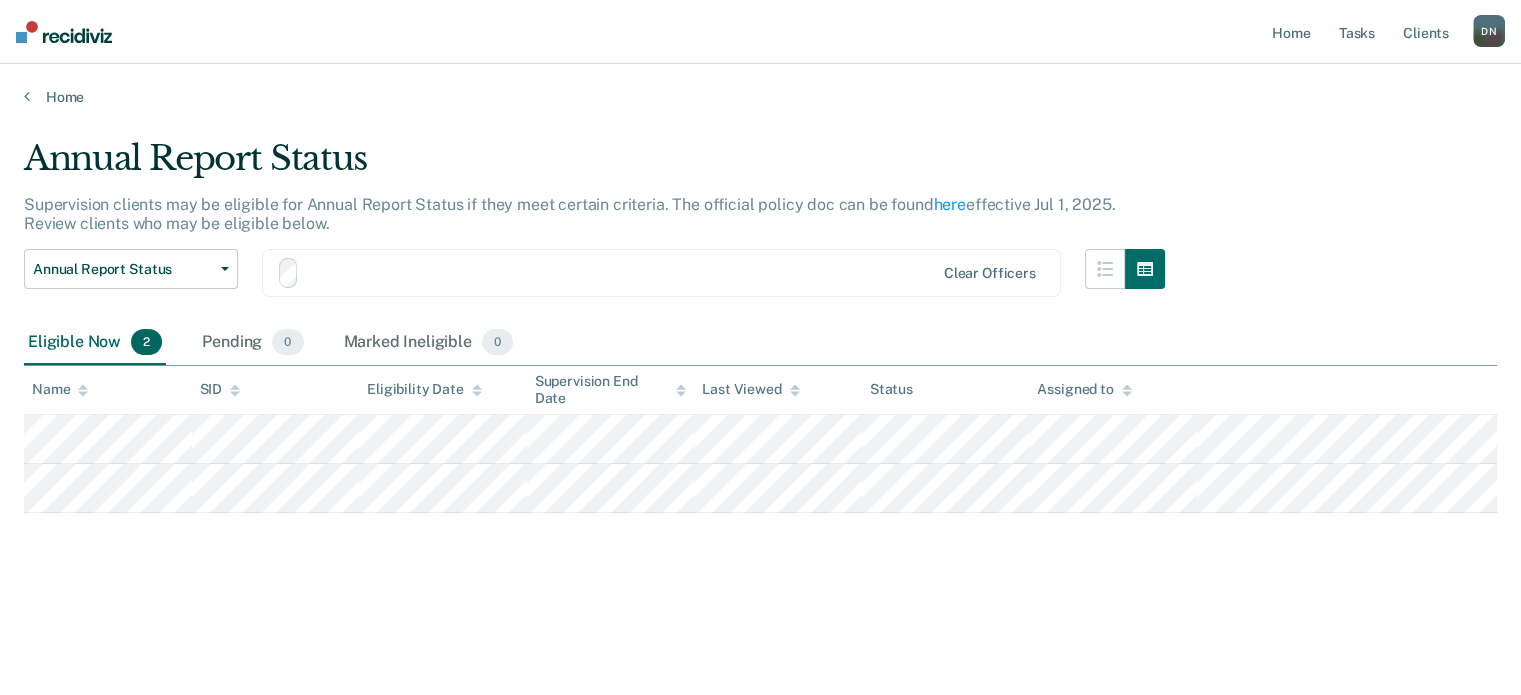 scroll, scrollTop: 0, scrollLeft: 0, axis: both 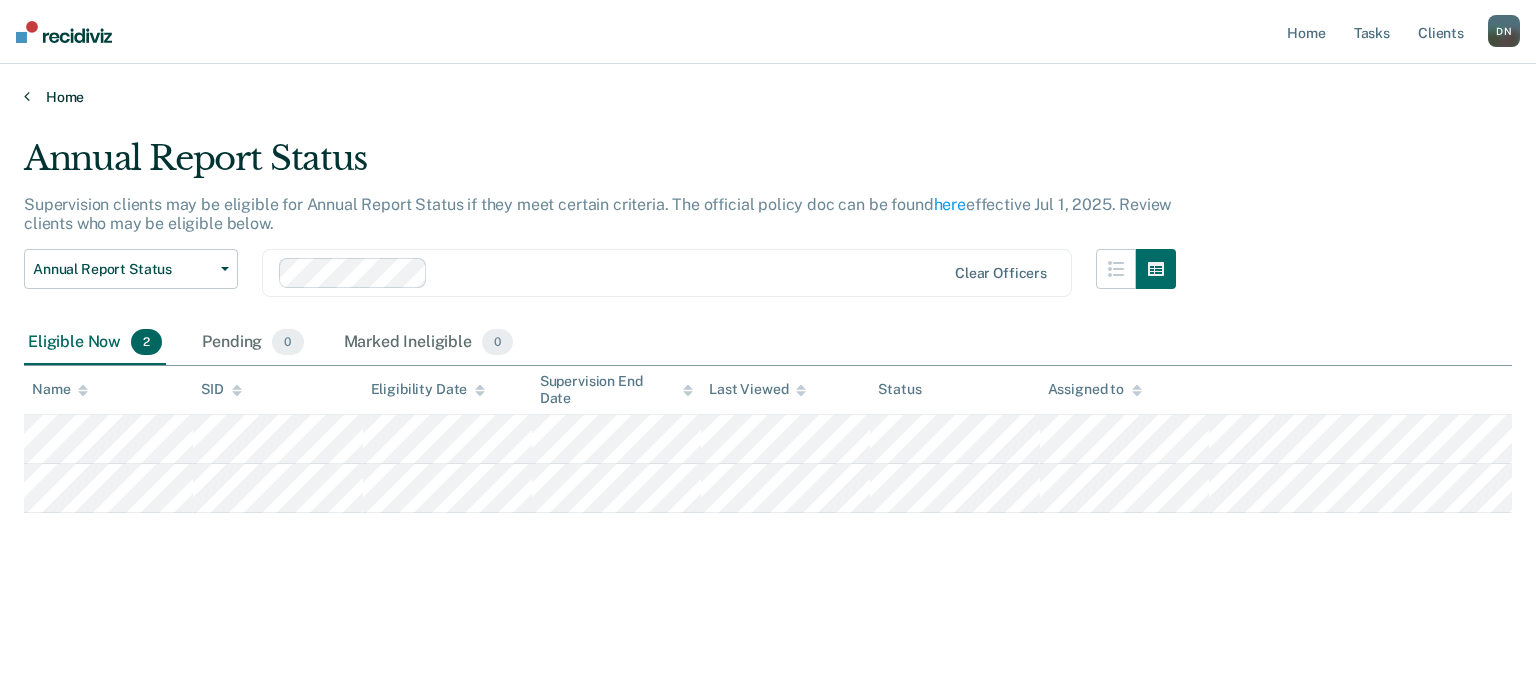 click on "Home" at bounding box center [768, 97] 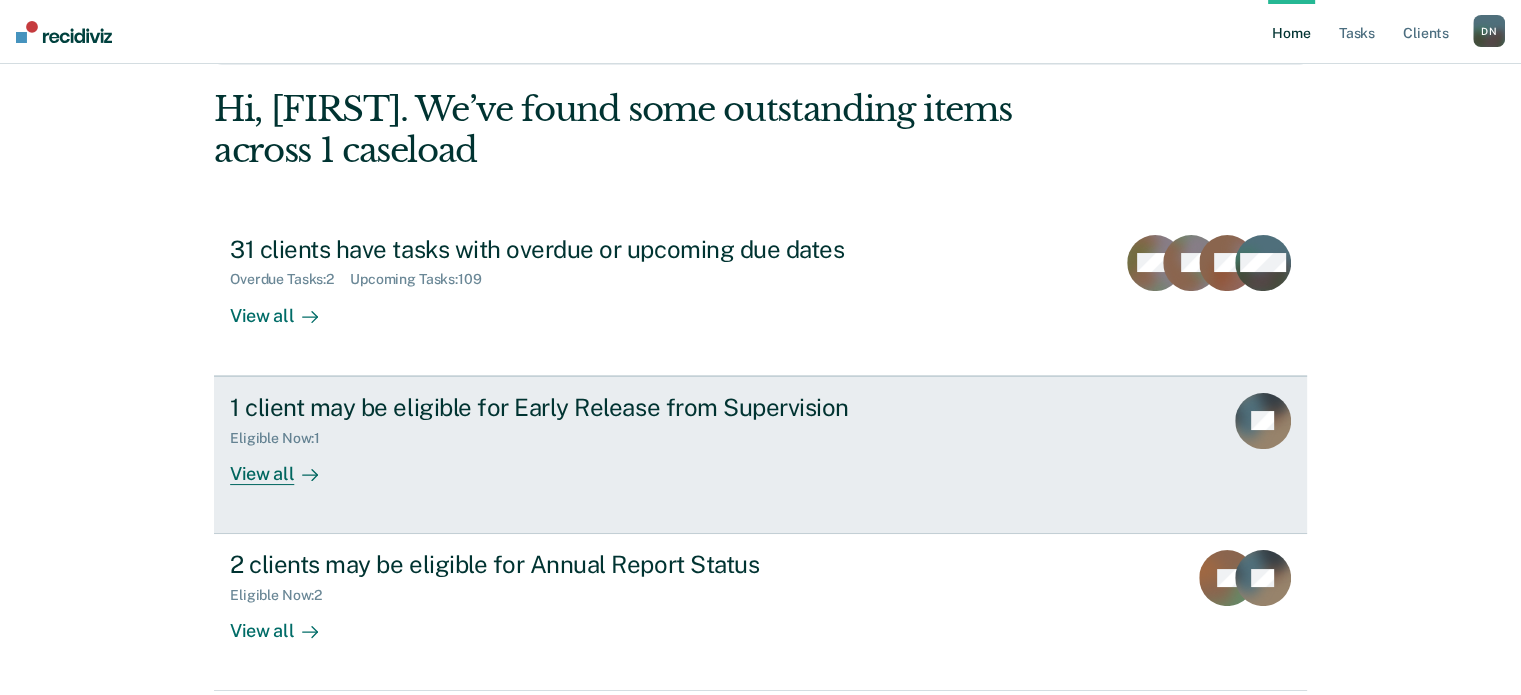 scroll, scrollTop: 100, scrollLeft: 0, axis: vertical 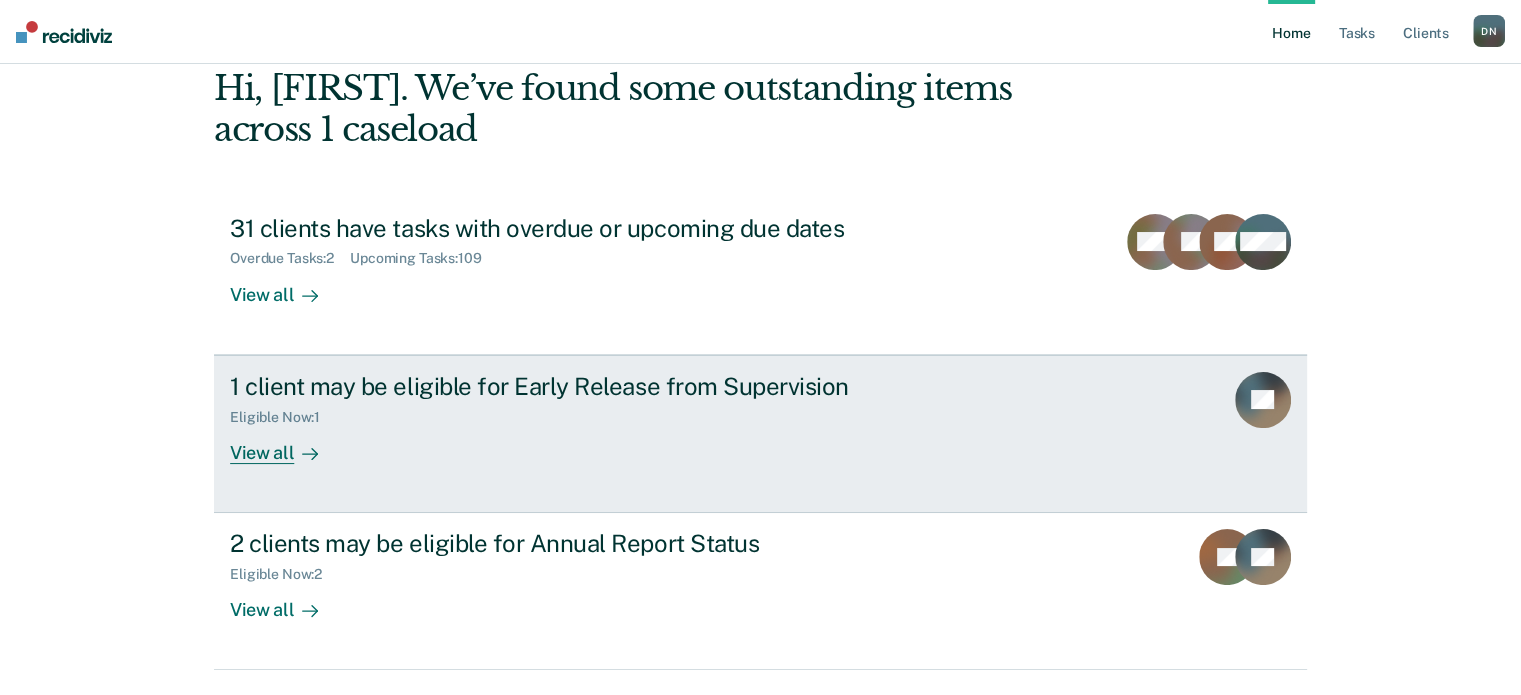 click on "View all" at bounding box center (286, 444) 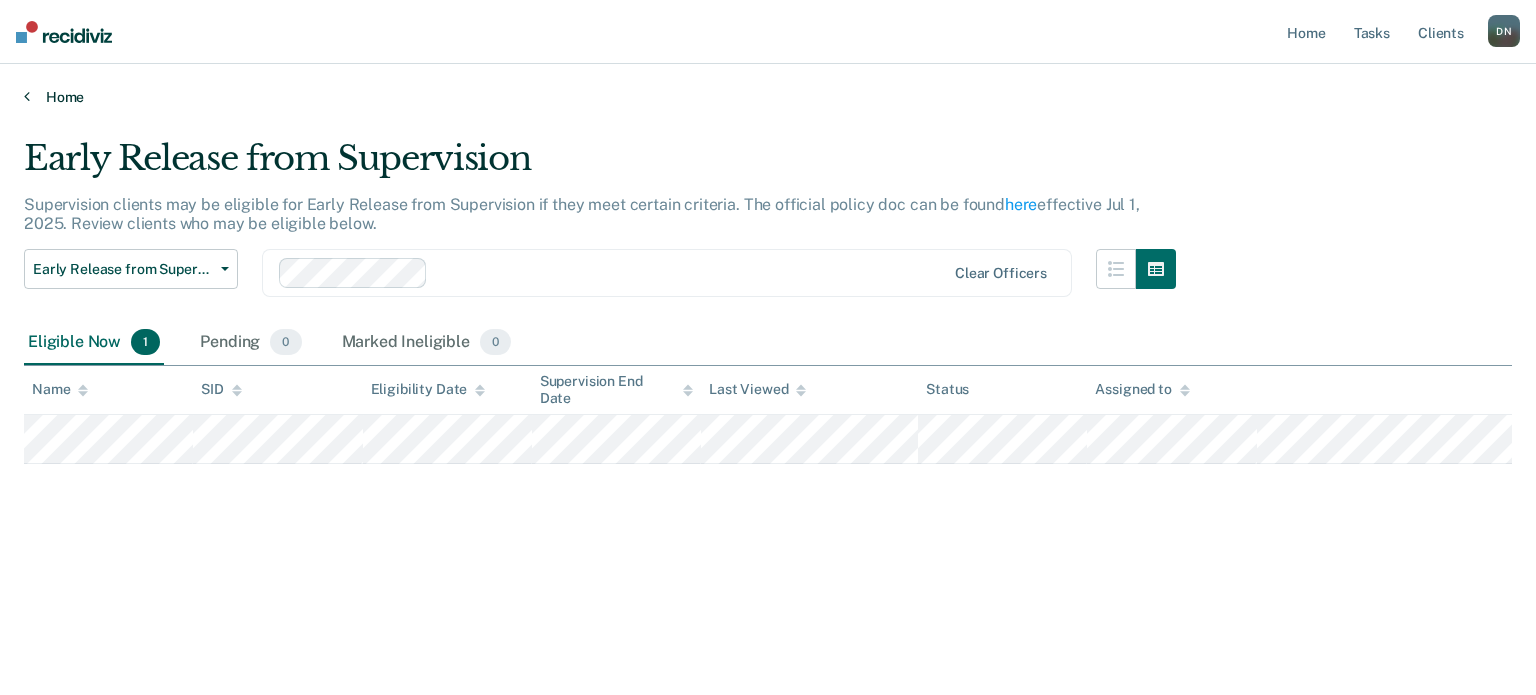 click on "Home" at bounding box center [768, 97] 